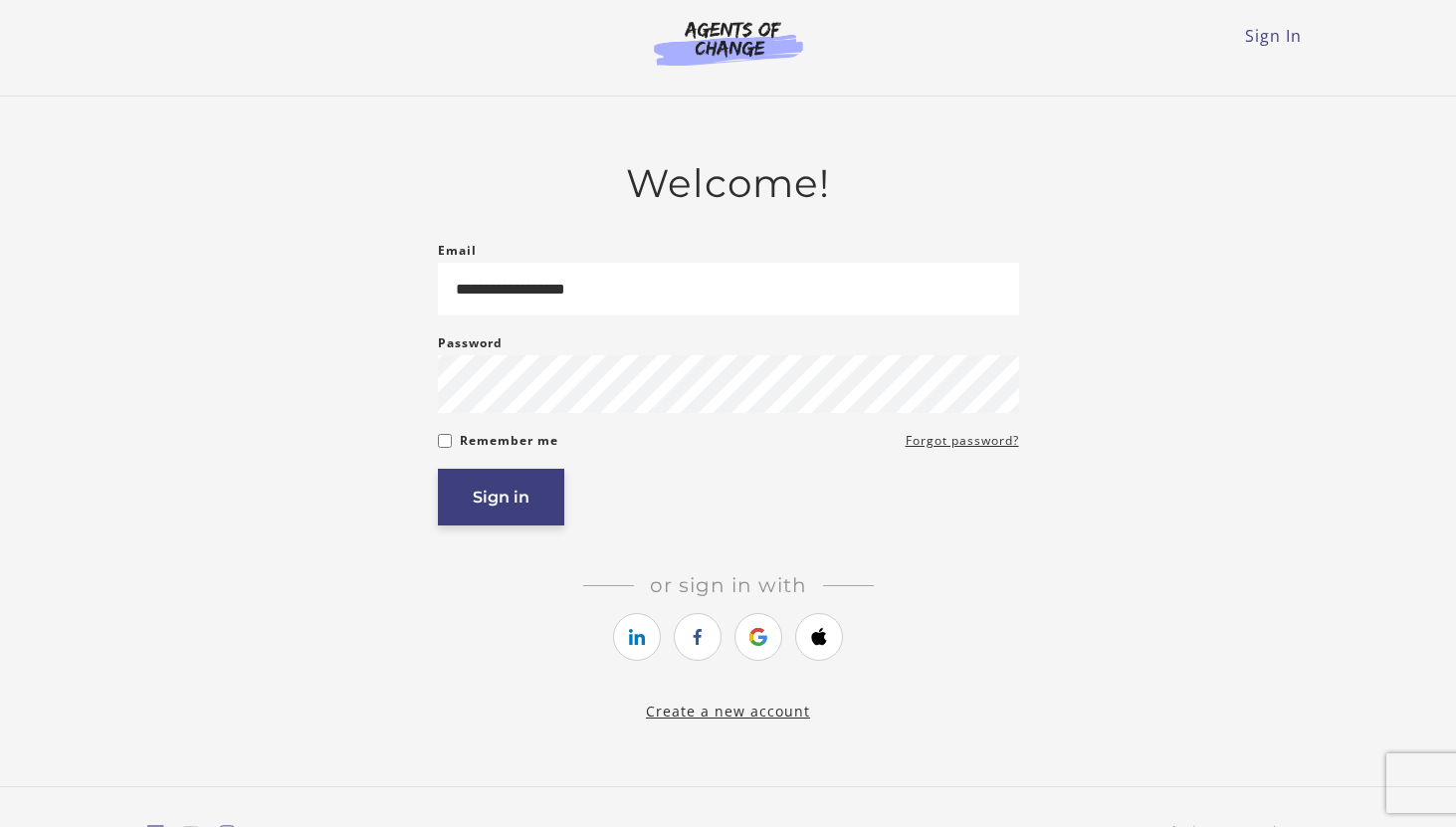 scroll, scrollTop: 0, scrollLeft: 0, axis: both 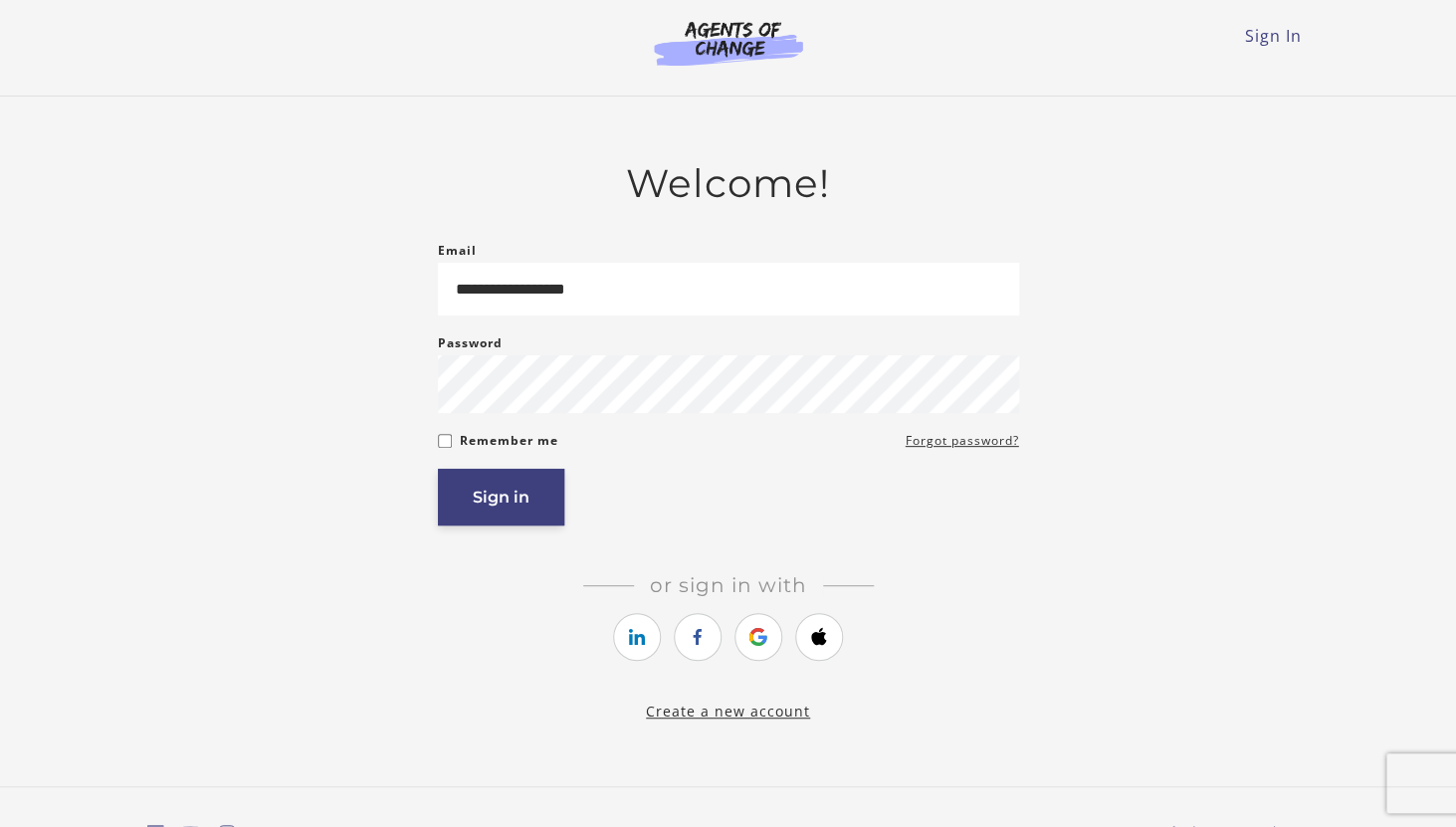 click on "Sign in" at bounding box center (501, 497) 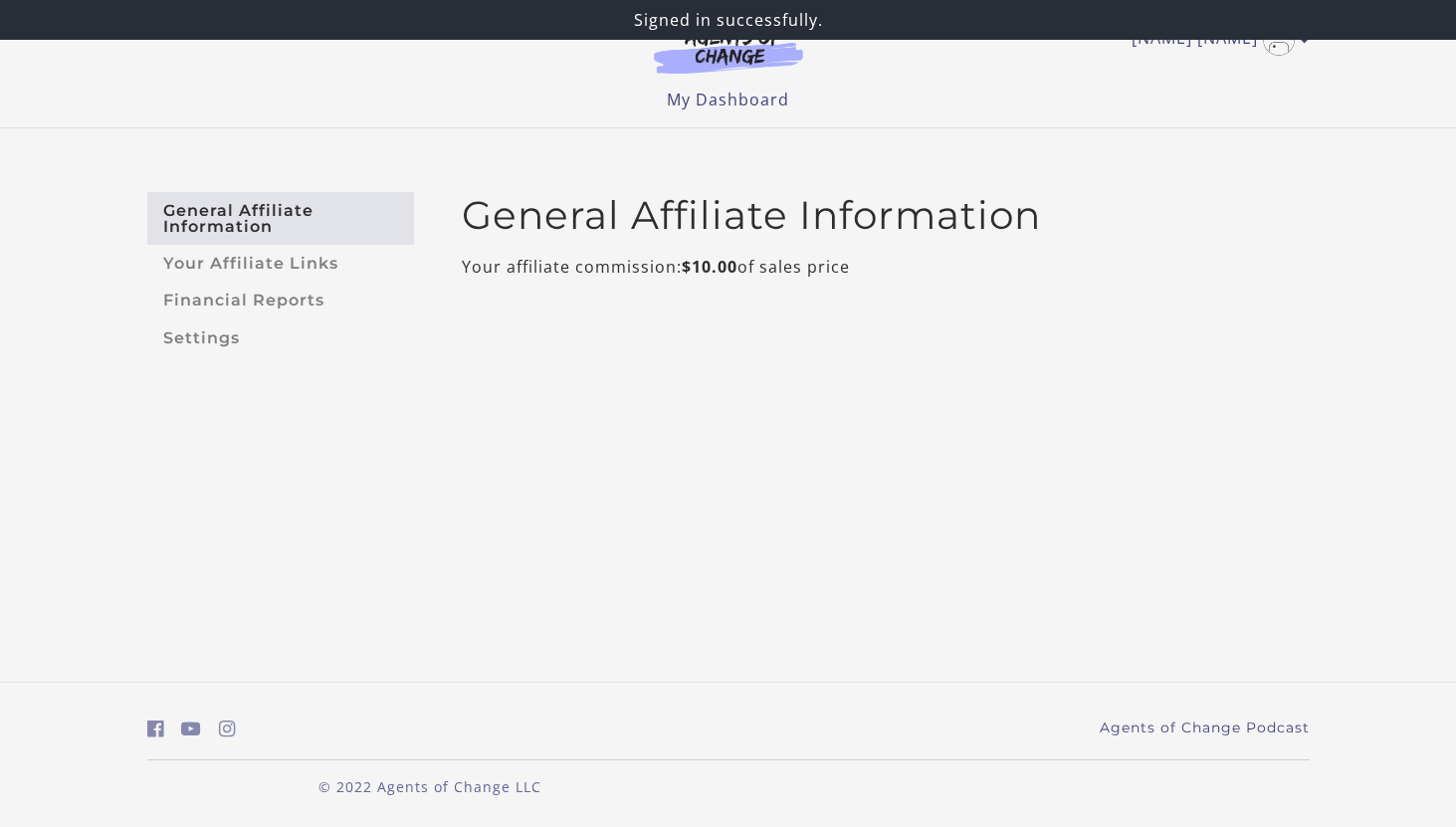 scroll, scrollTop: 0, scrollLeft: 0, axis: both 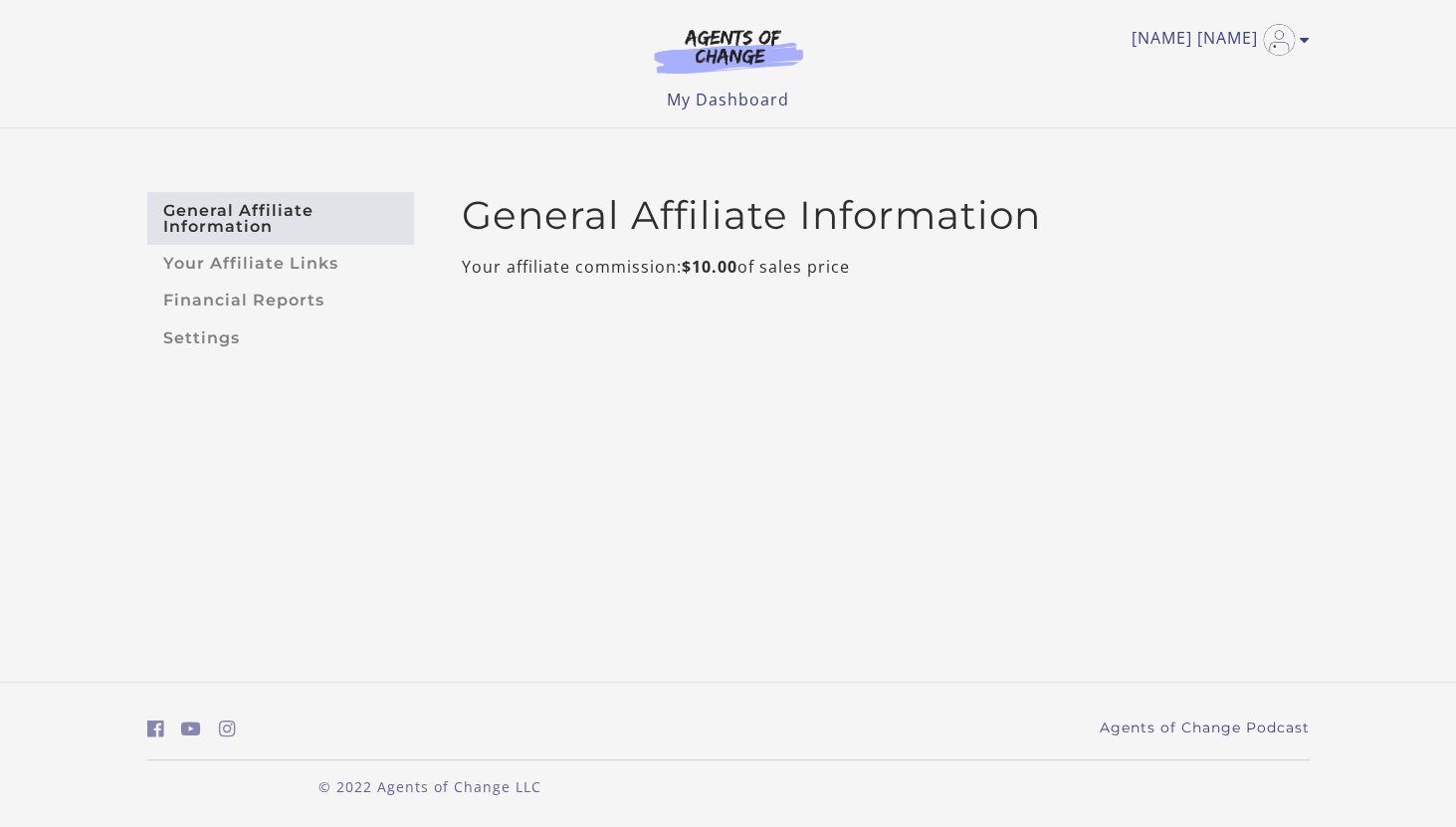 click at bounding box center (728, 51) 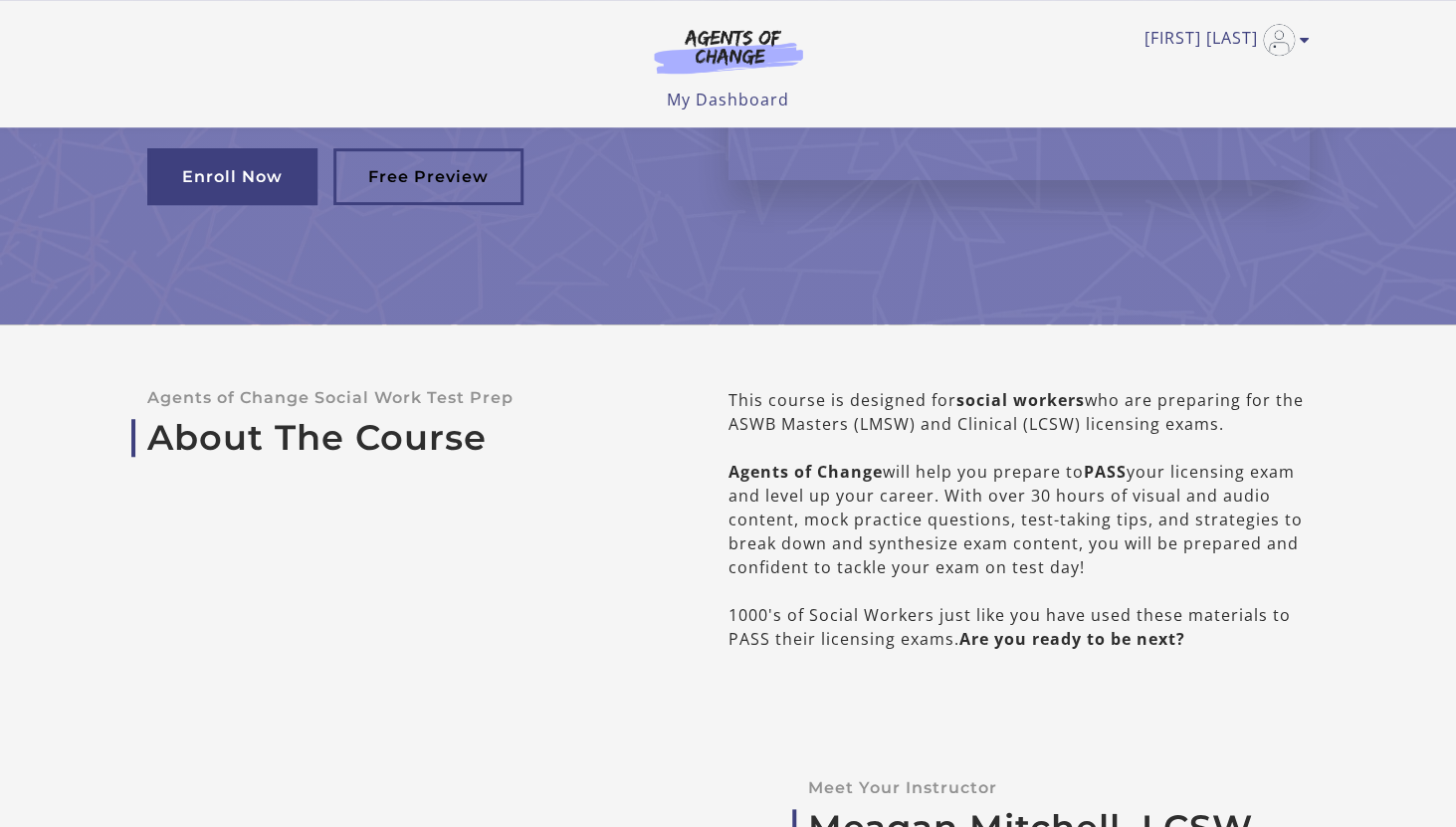 scroll, scrollTop: 0, scrollLeft: 0, axis: both 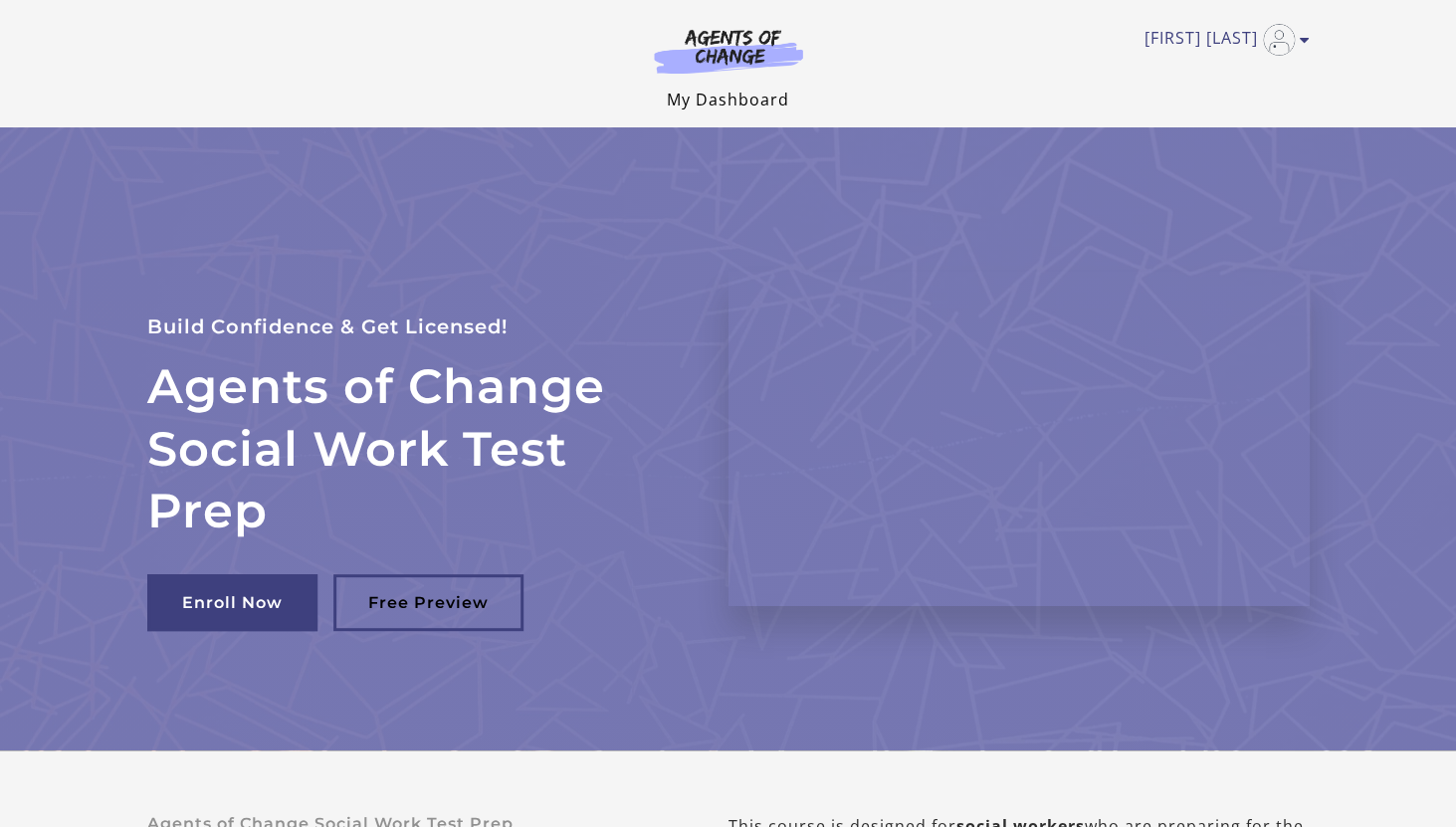 click on "My Dashboard" at bounding box center [728, 100] 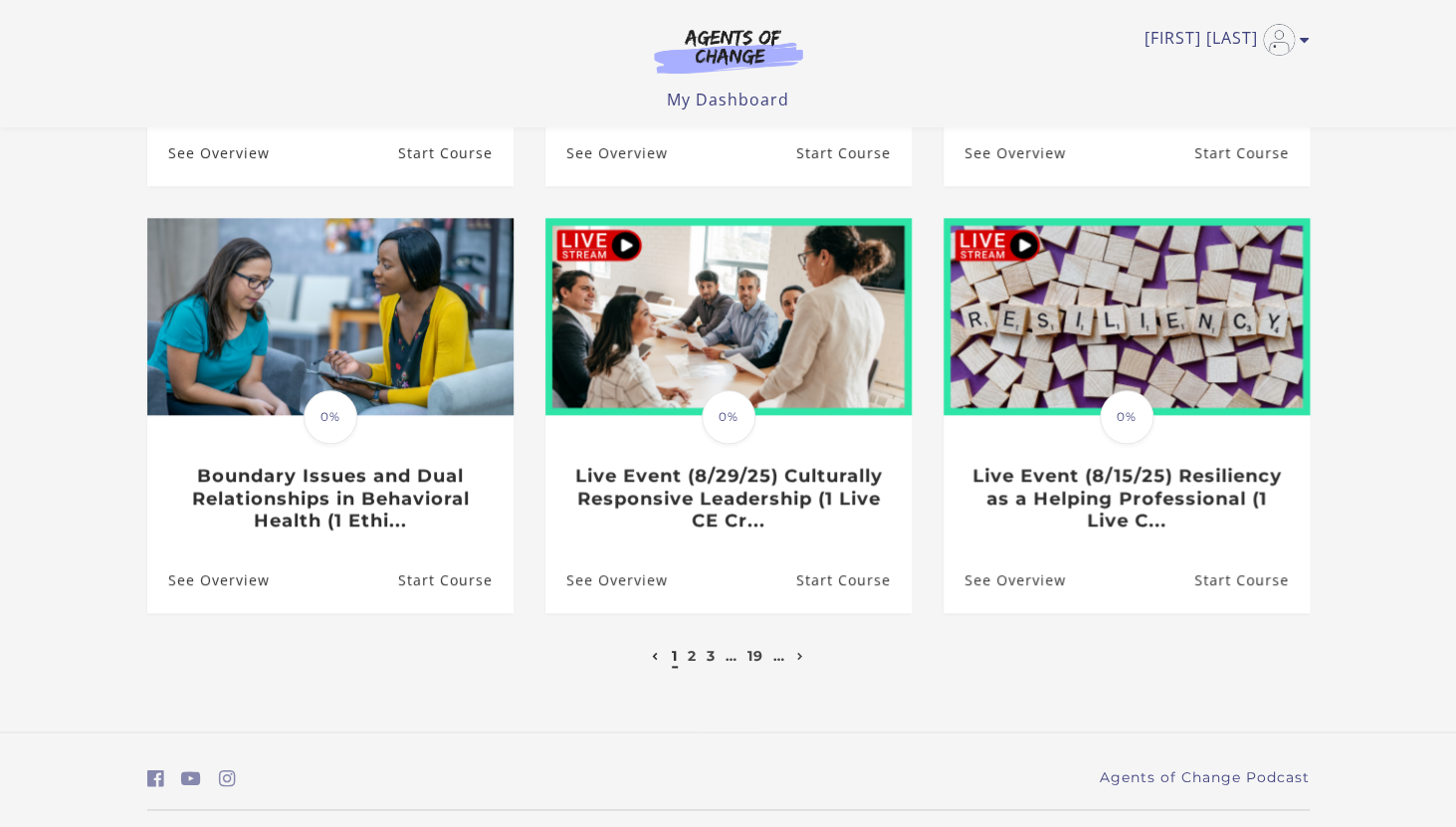 scroll, scrollTop: 0, scrollLeft: 0, axis: both 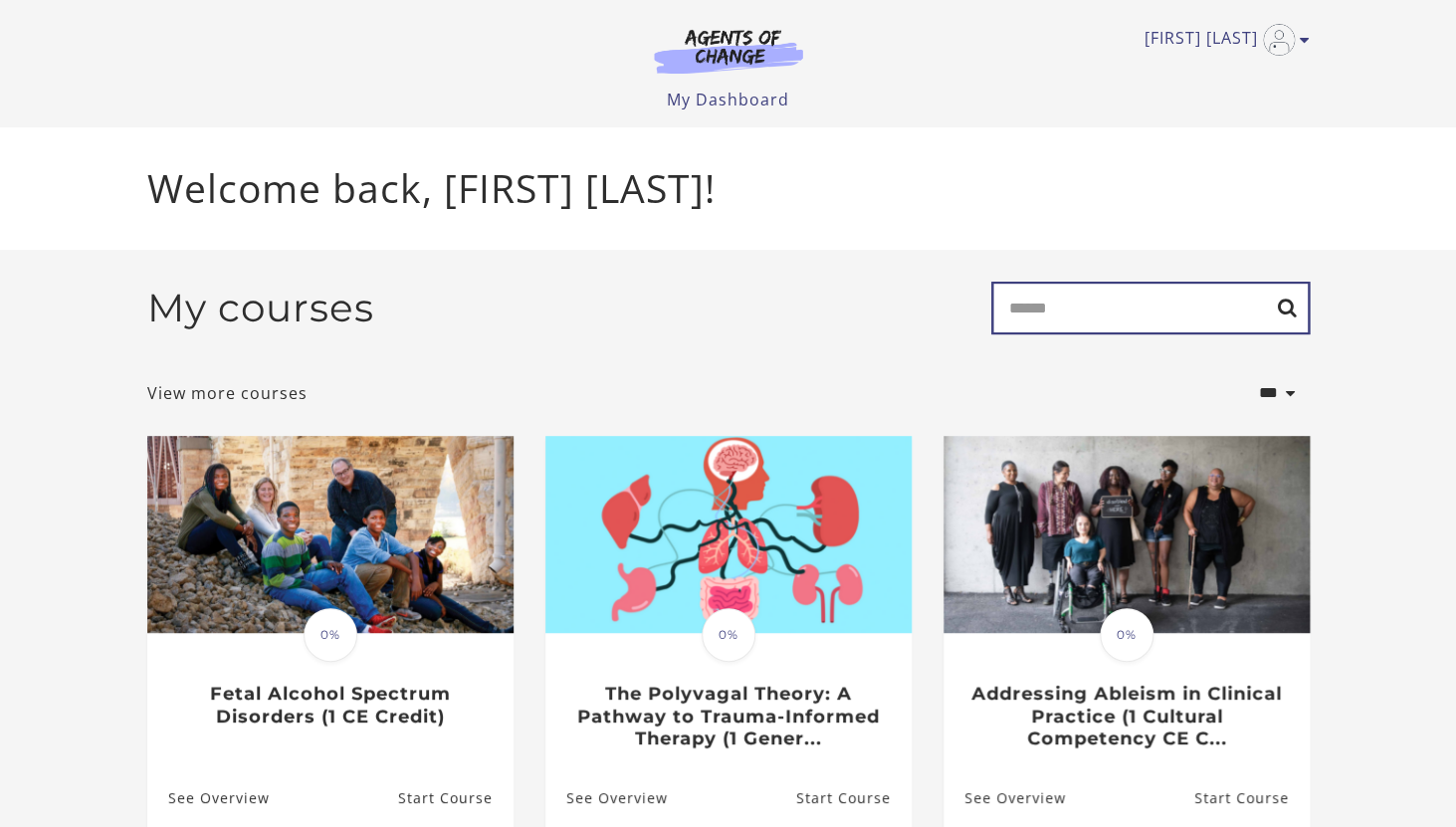 click on "Search" at bounding box center (1150, 308) 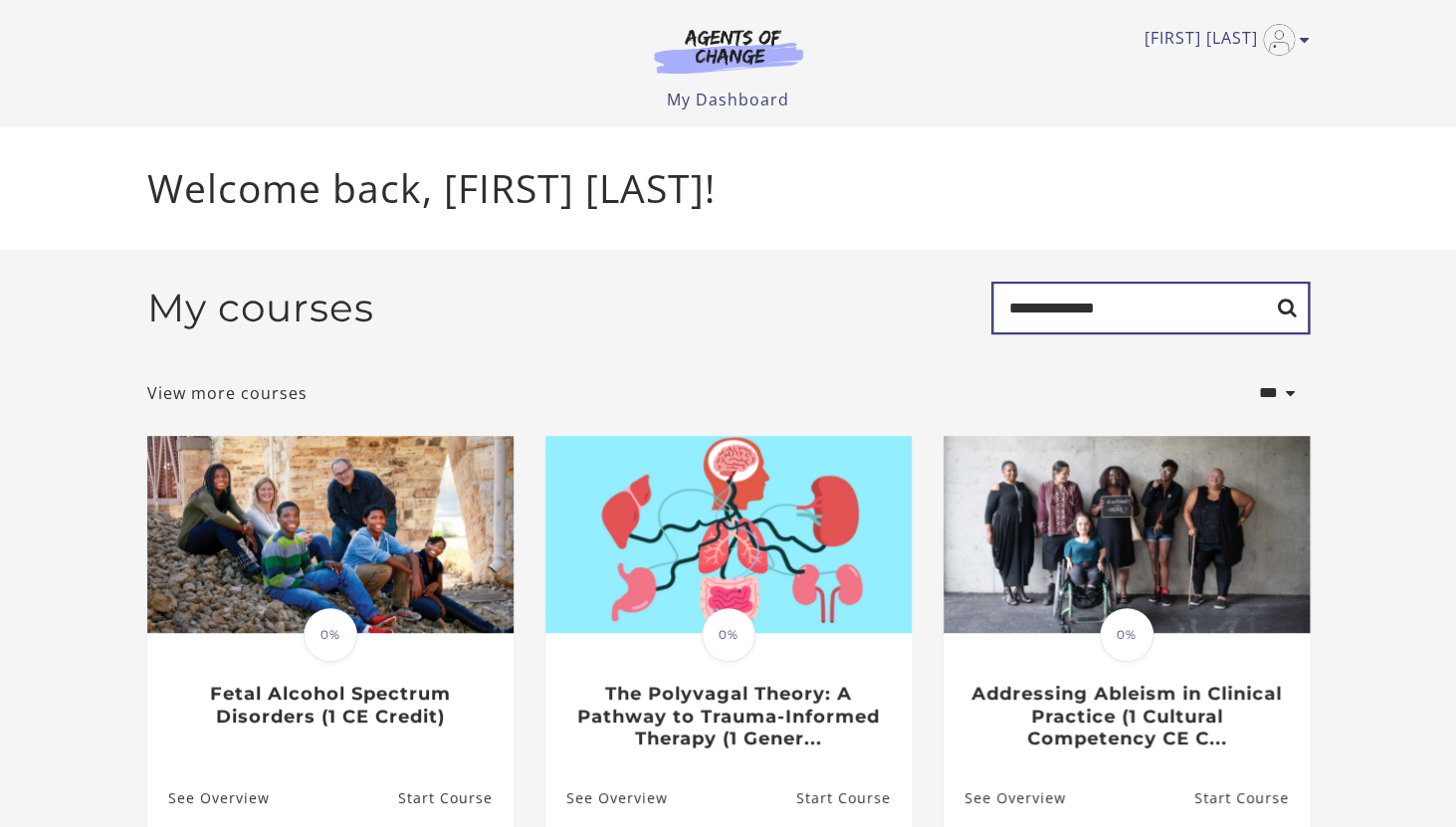 type on "**********" 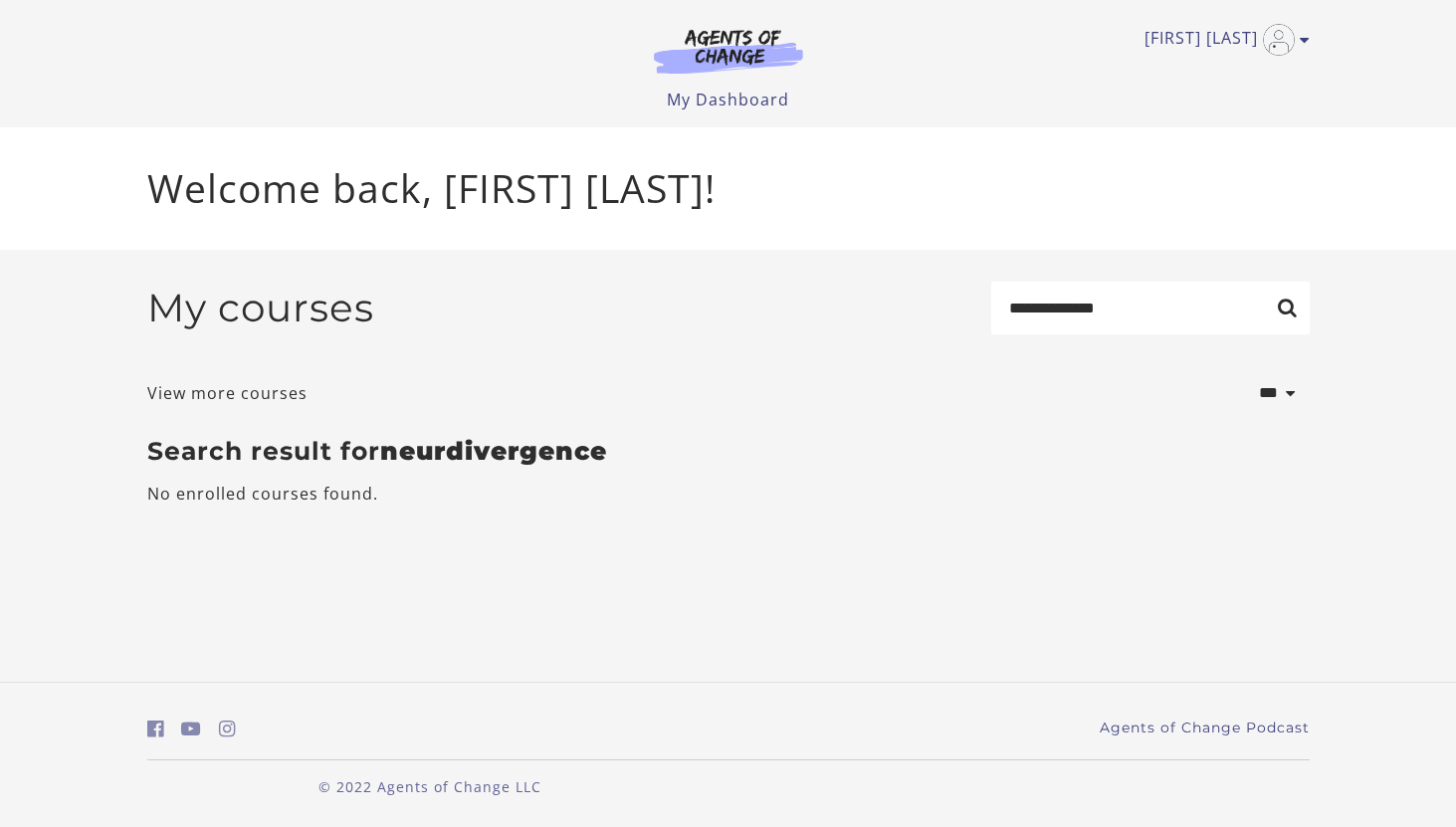 scroll, scrollTop: 0, scrollLeft: 0, axis: both 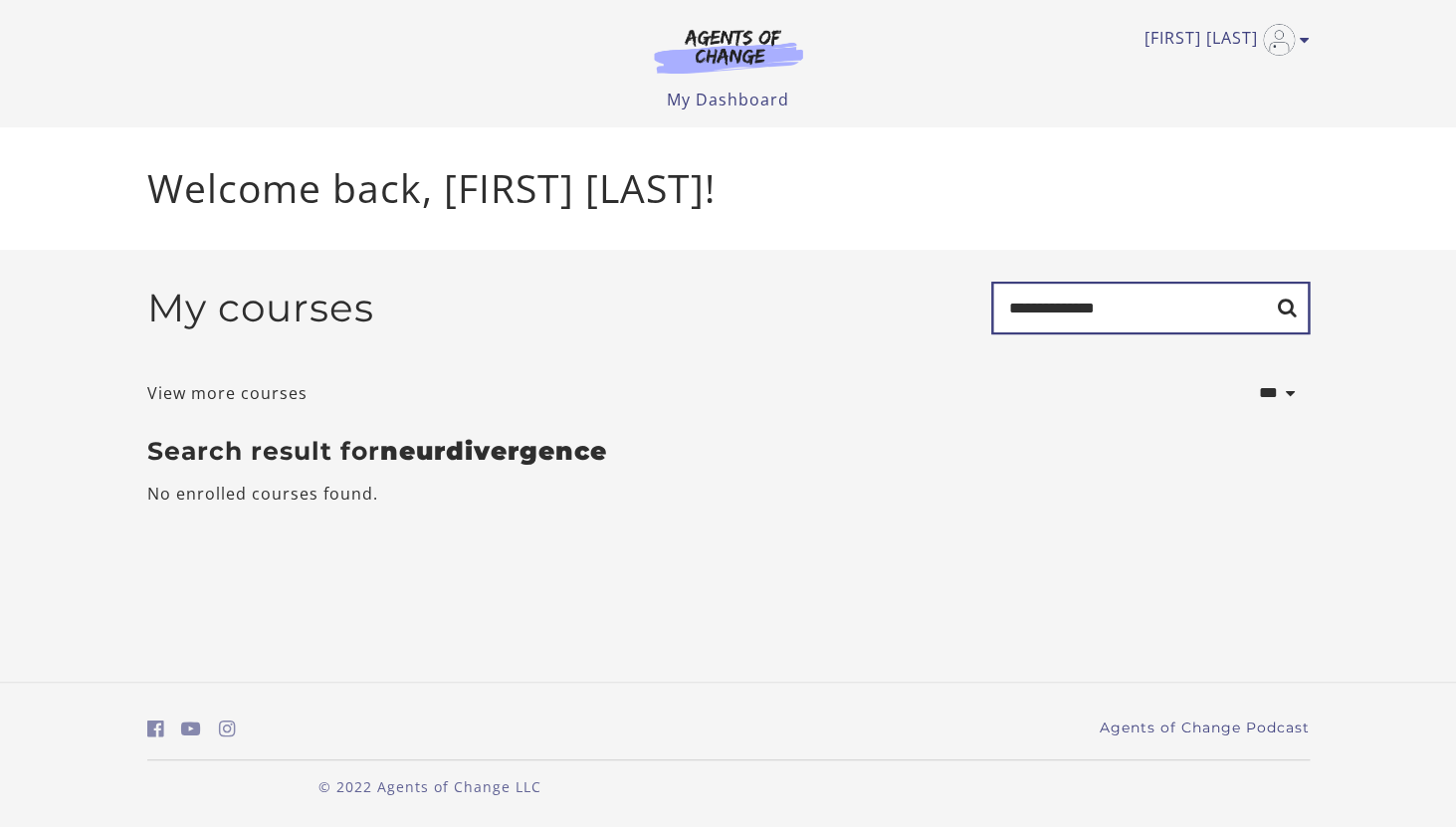 click on "**********" at bounding box center [1150, 308] 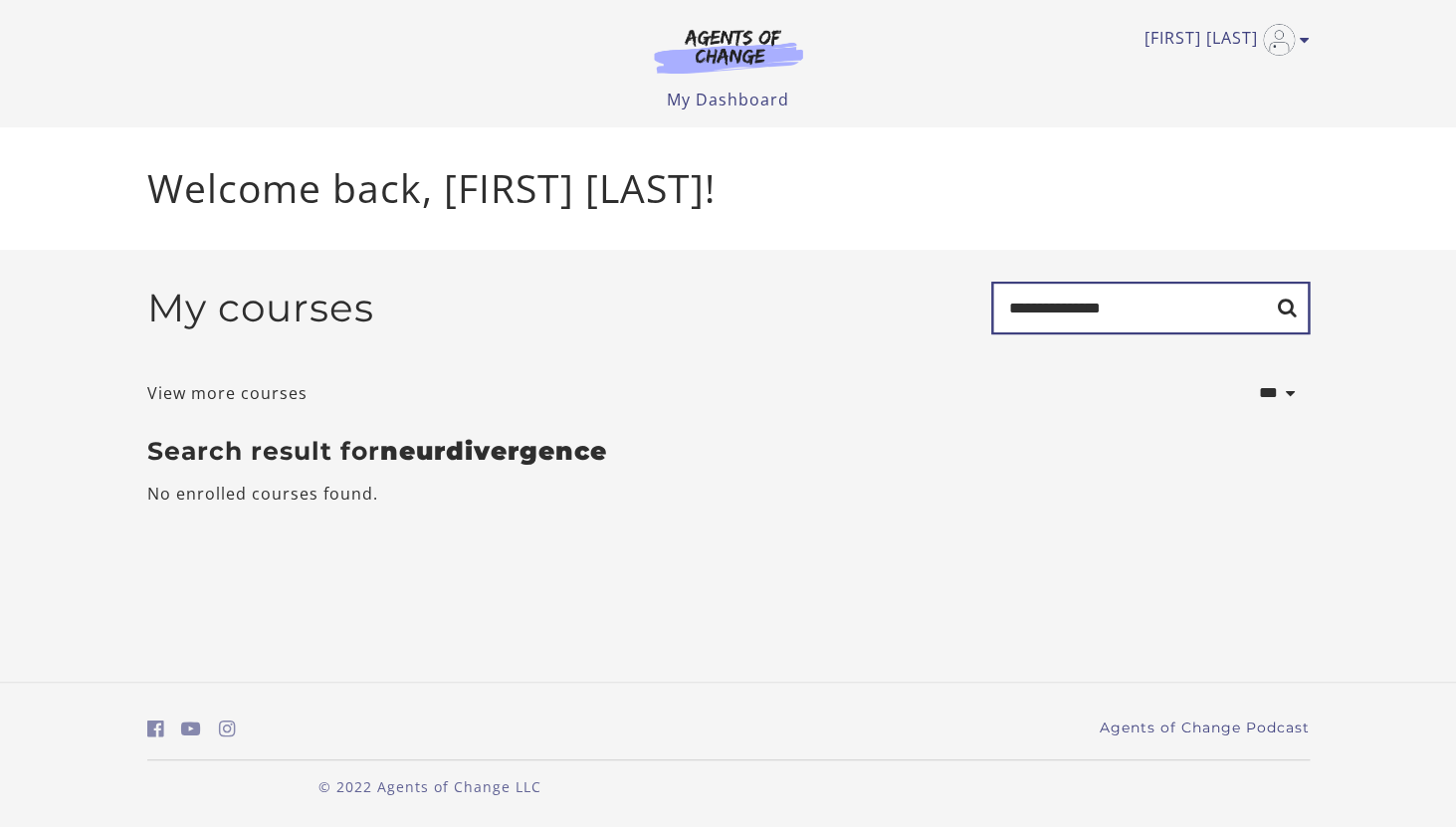 click on "**********" at bounding box center [1150, 308] 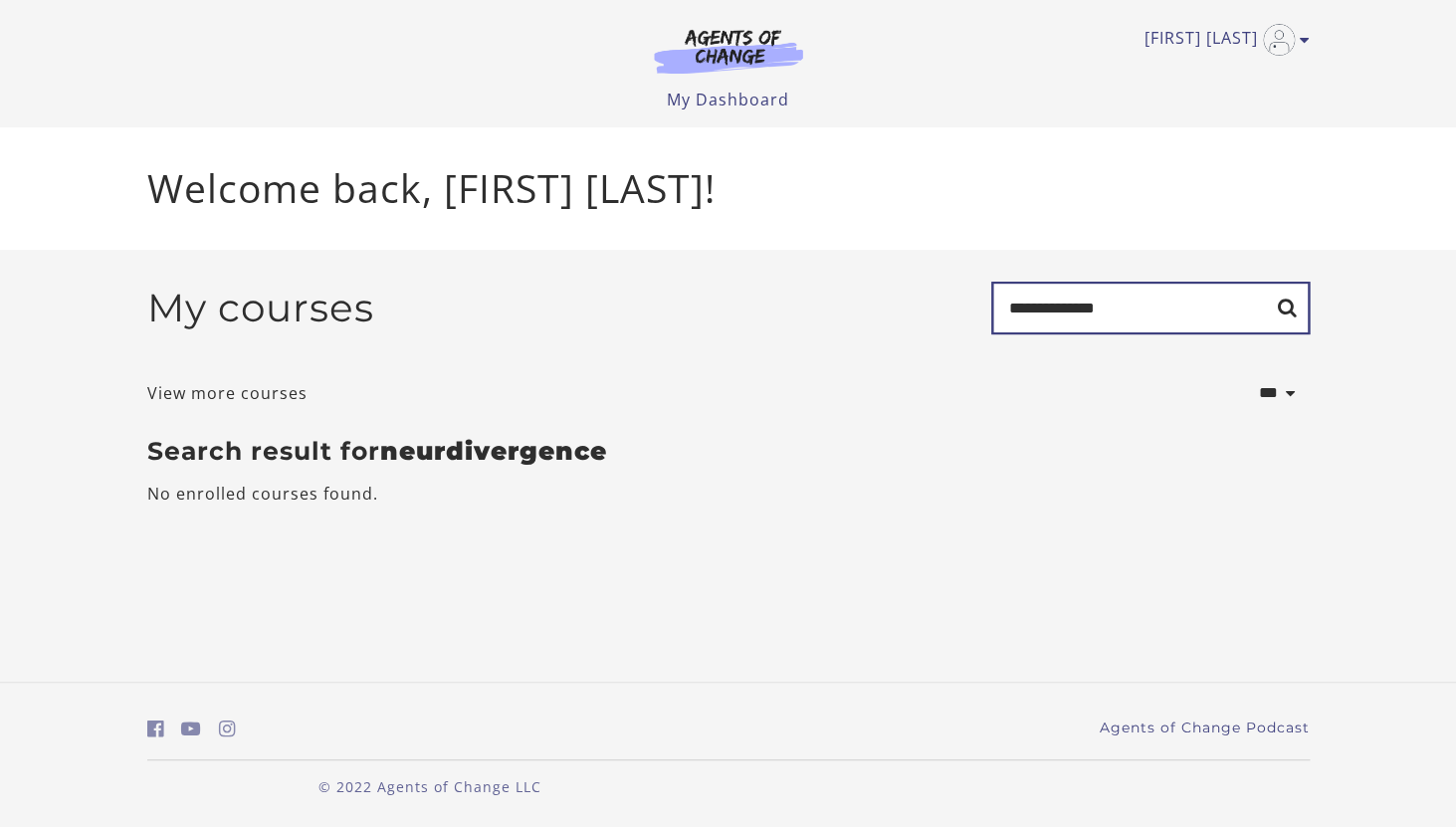 type on "**********" 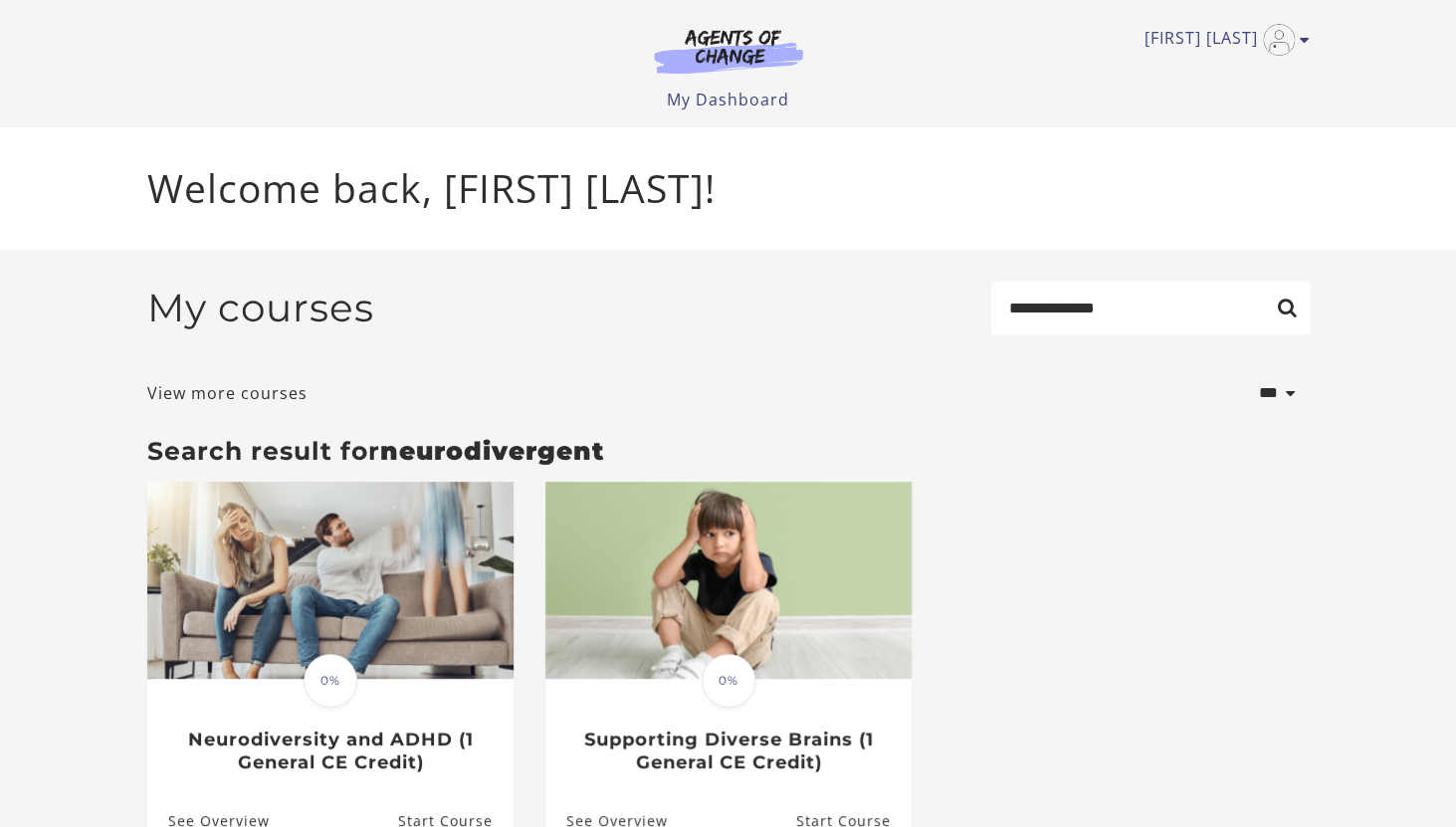 scroll, scrollTop: 113, scrollLeft: 0, axis: vertical 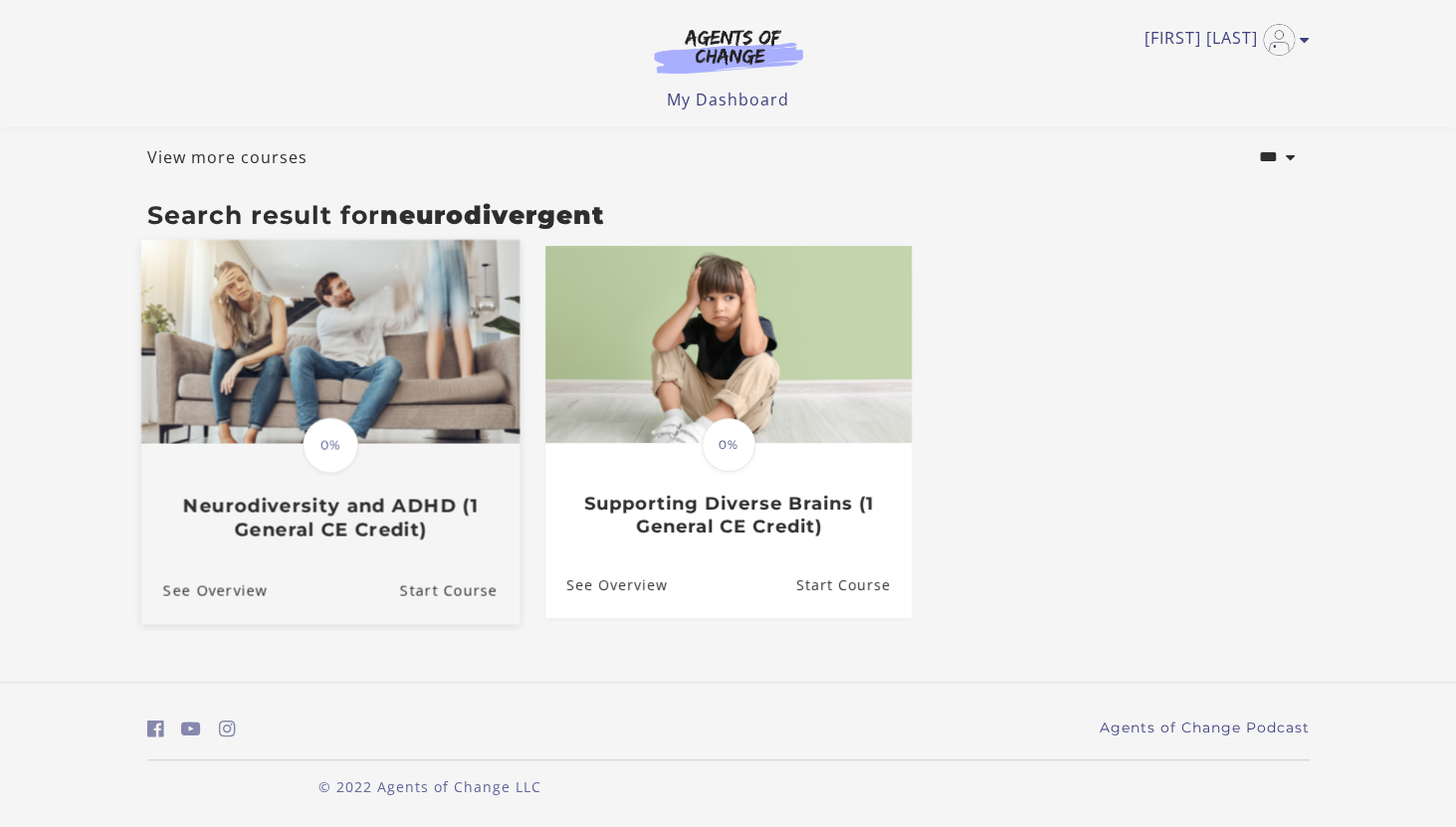 click on "Neurodiversity and ADHD (1 General CE Credit)" at bounding box center (329, 517) 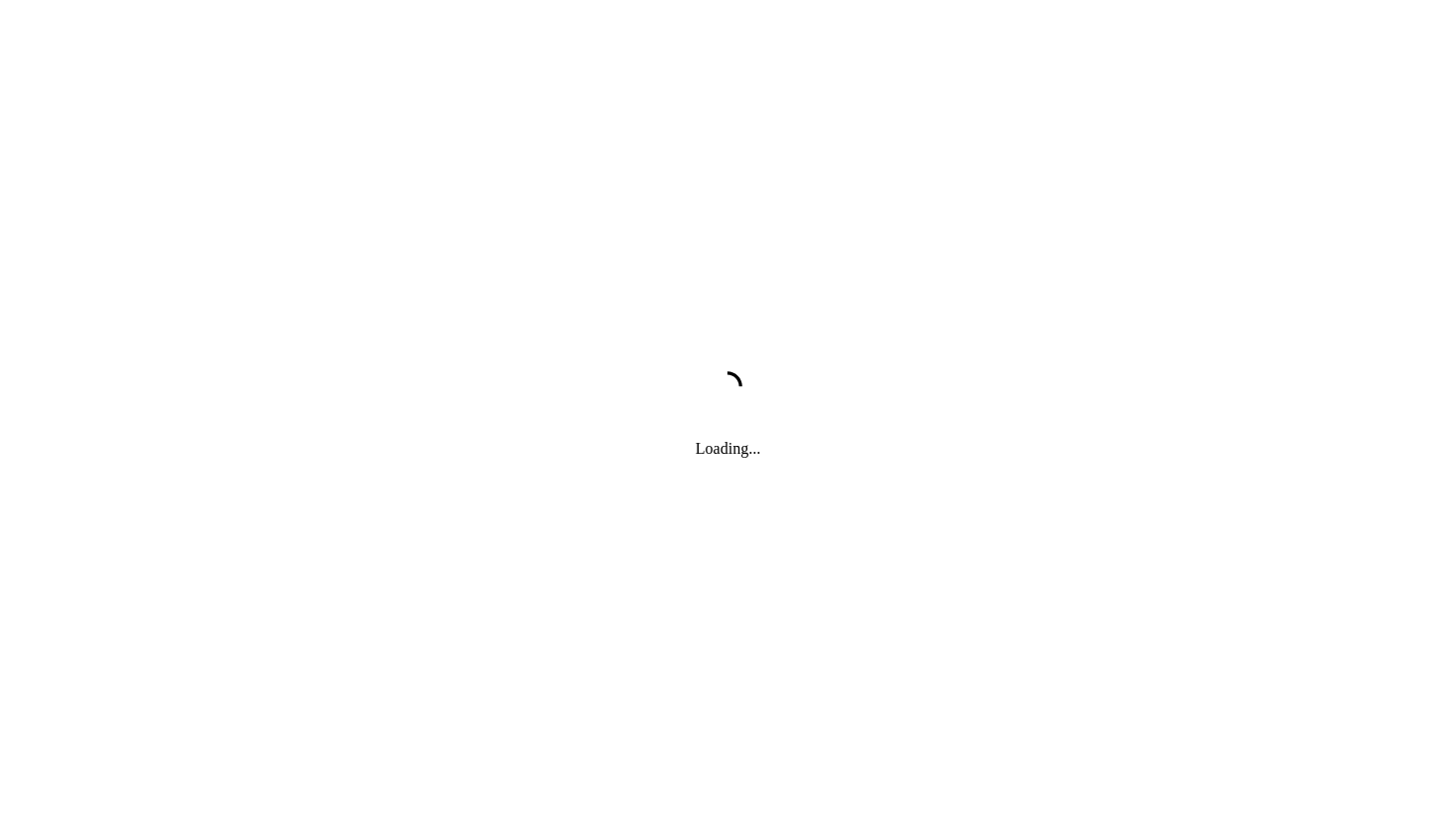 scroll, scrollTop: 0, scrollLeft: 0, axis: both 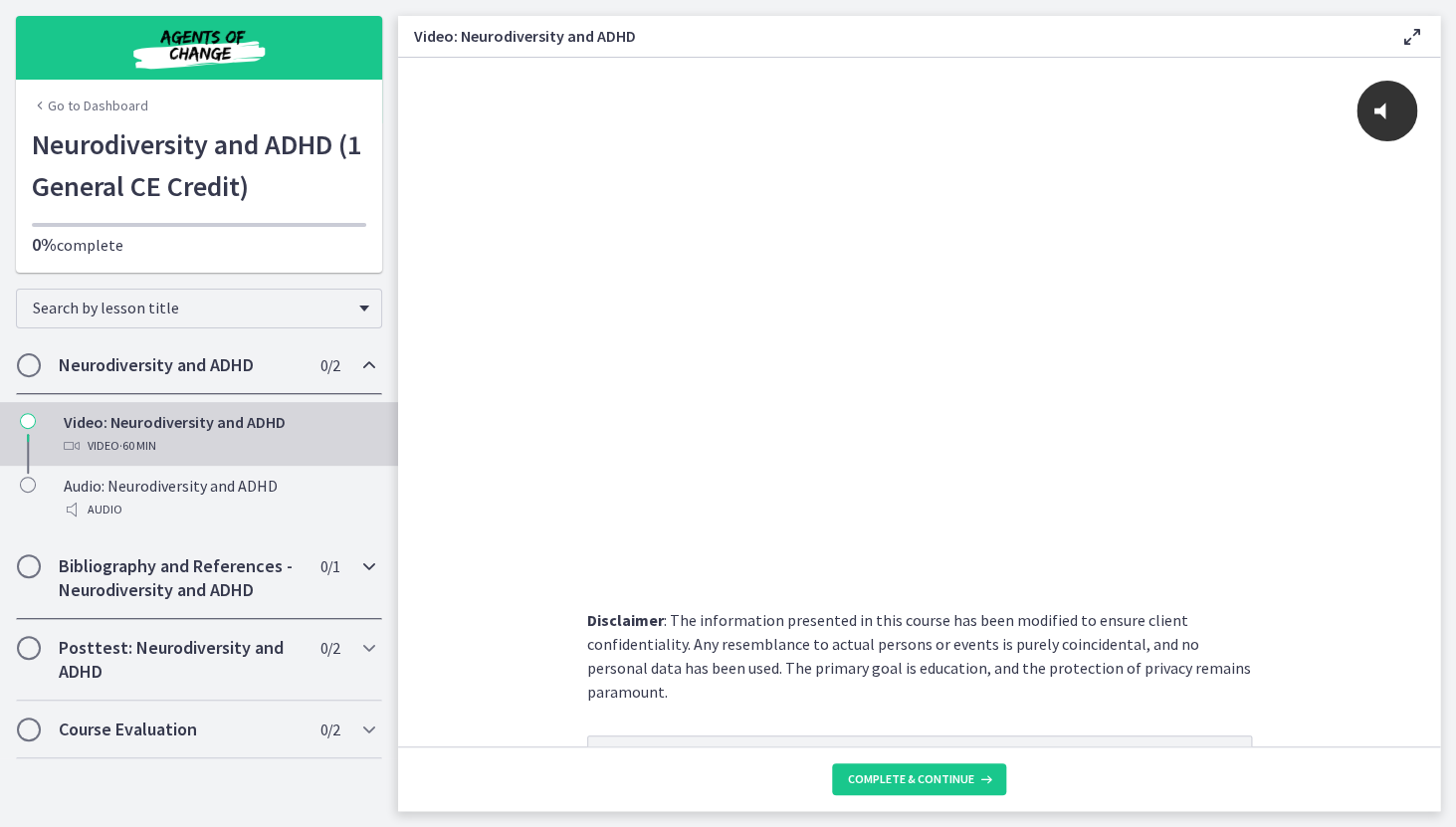 click at bounding box center (369, 566) 